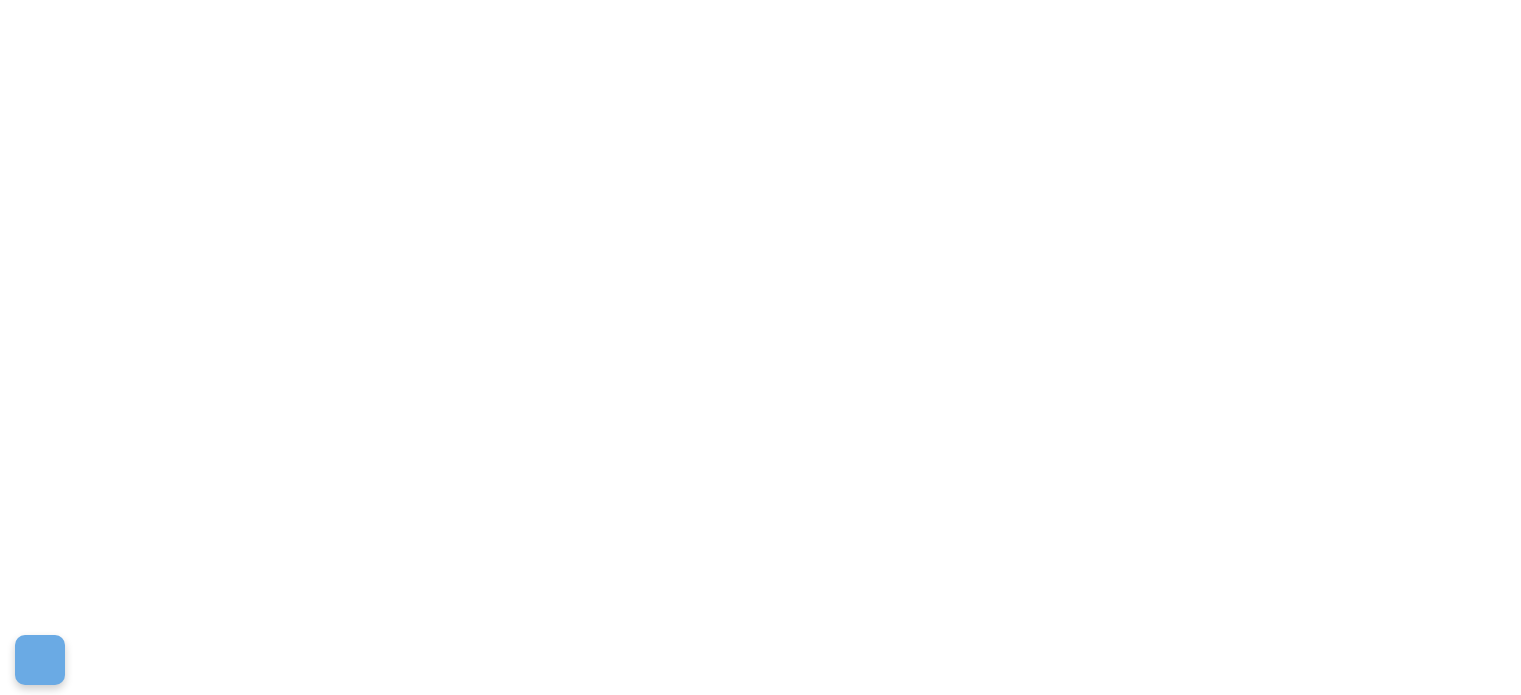 scroll, scrollTop: 0, scrollLeft: 0, axis: both 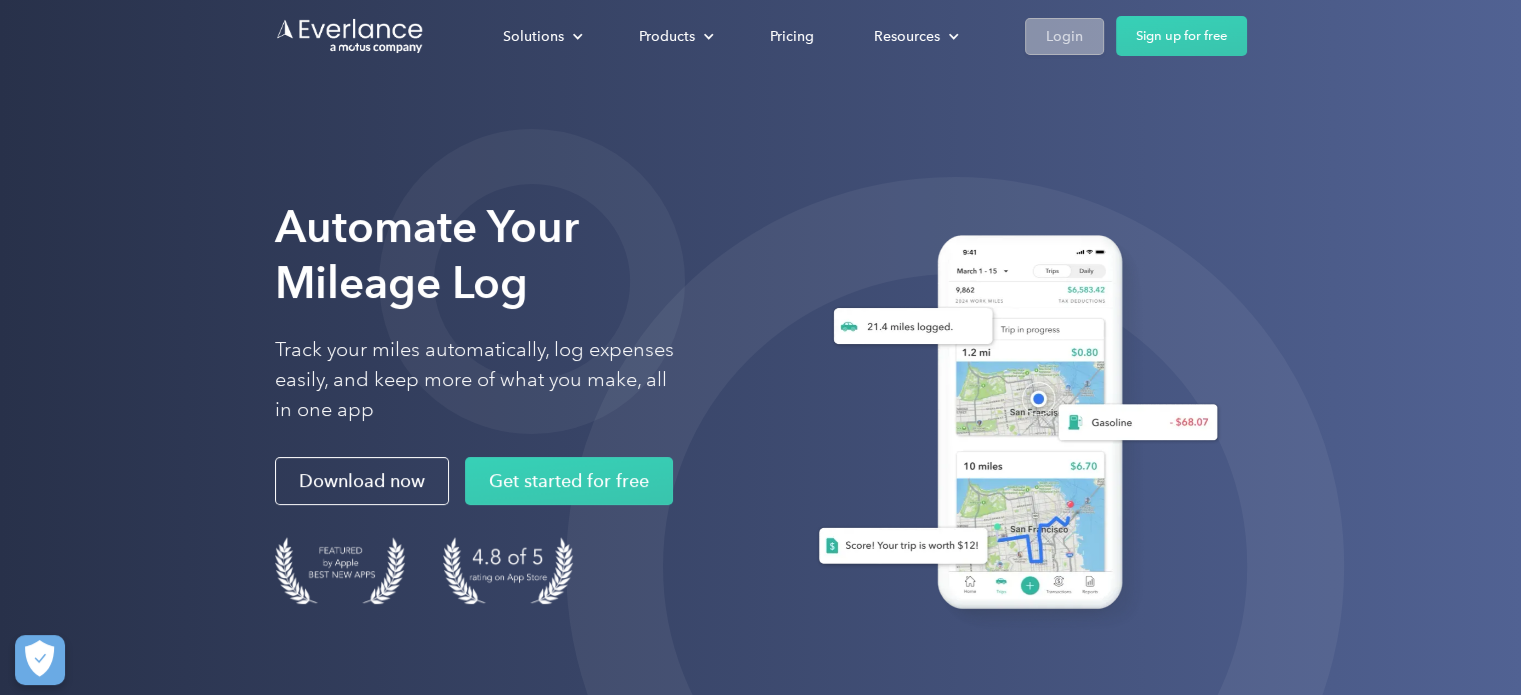 click on "Login" at bounding box center [1064, 36] 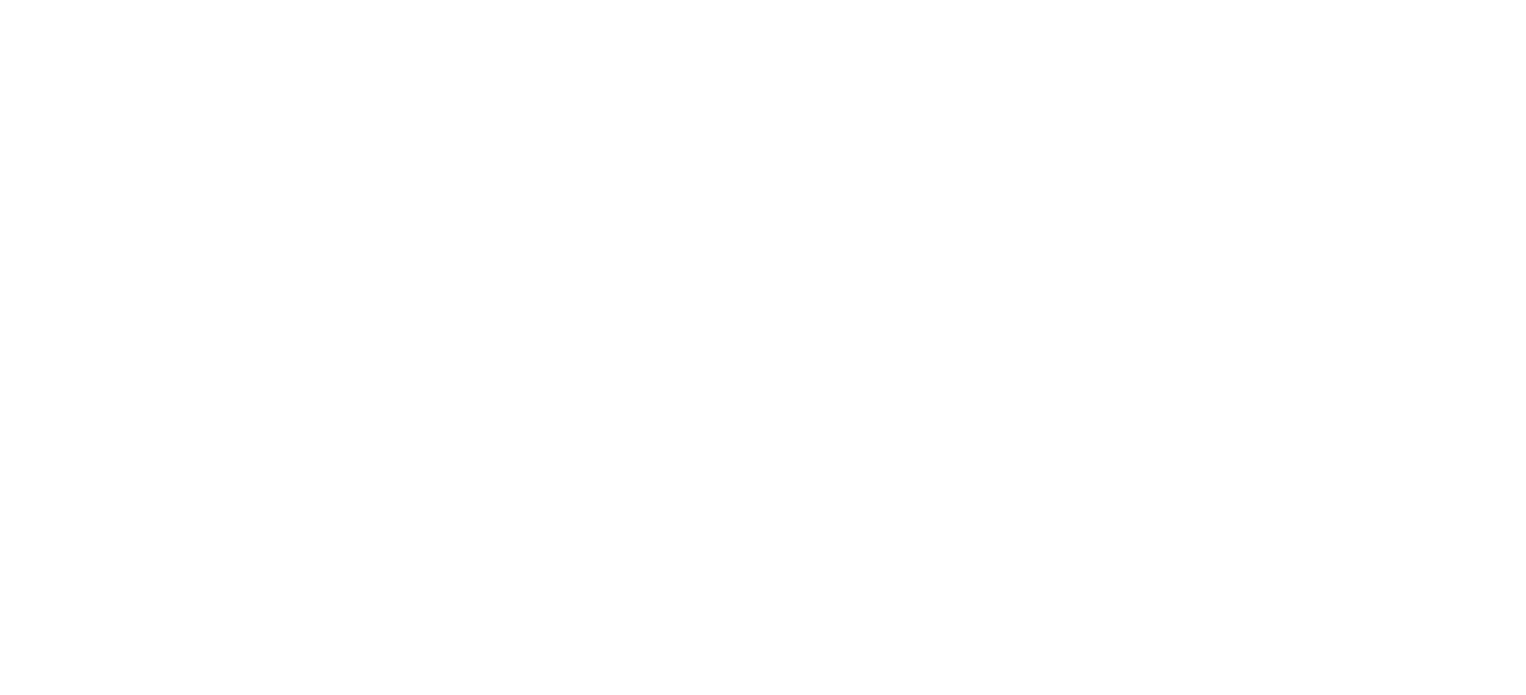 scroll, scrollTop: 0, scrollLeft: 0, axis: both 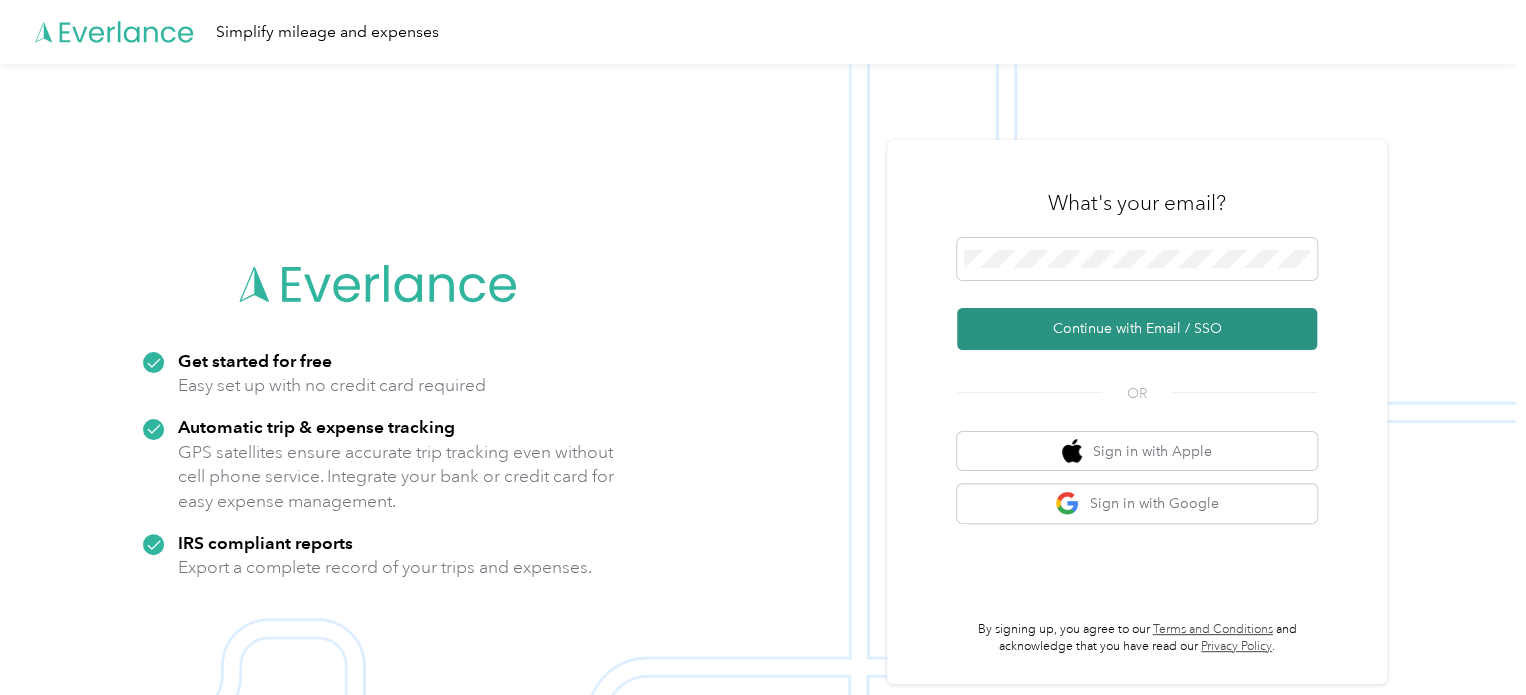 click on "Continue with Email / SSO" at bounding box center [1137, 329] 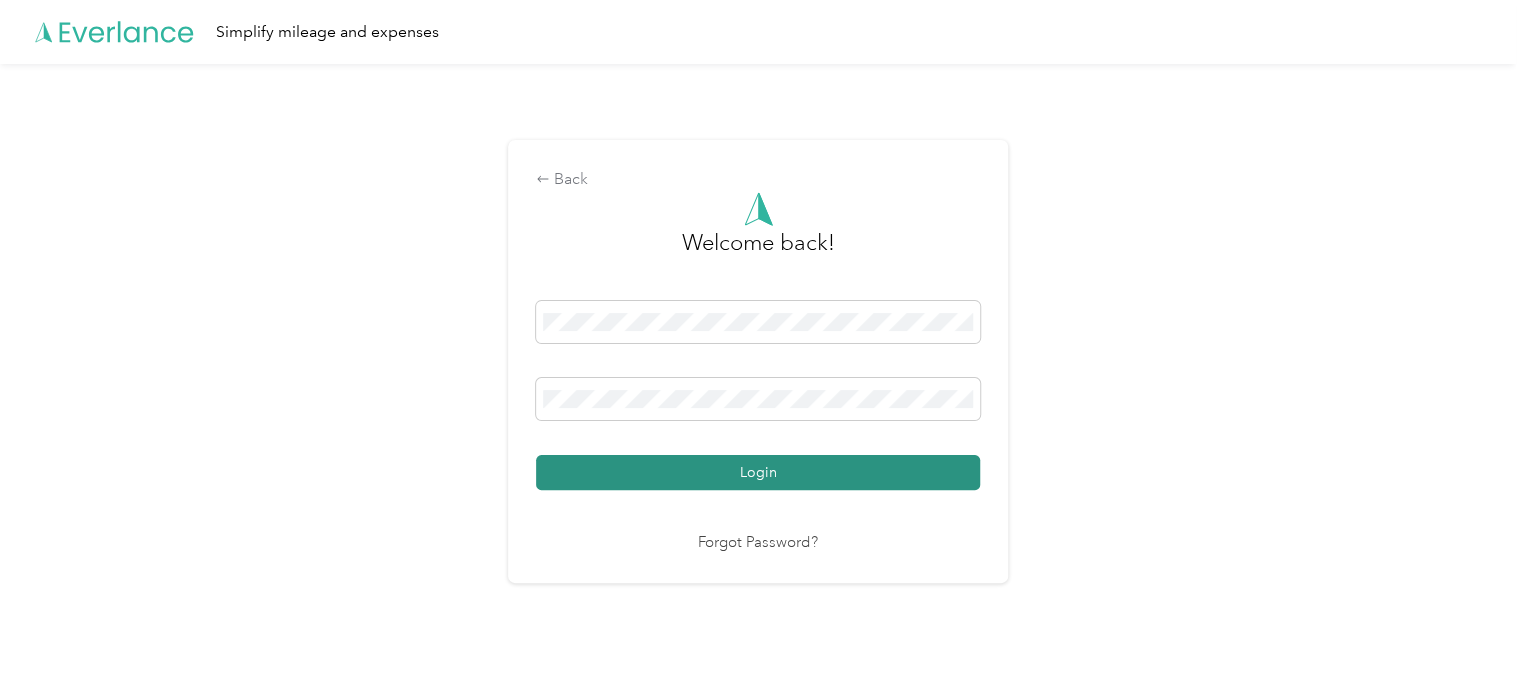 click on "Login" at bounding box center [758, 472] 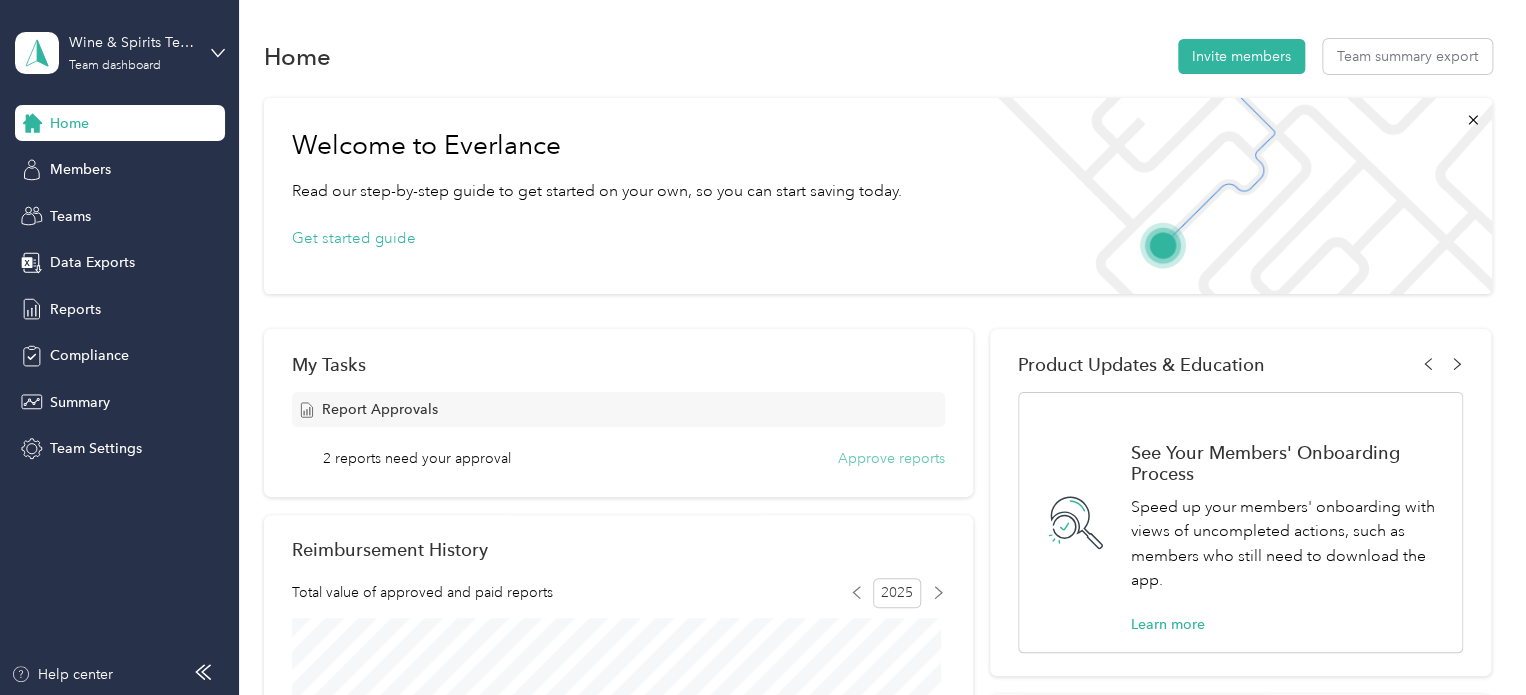 click on "Approve reports" at bounding box center (891, 458) 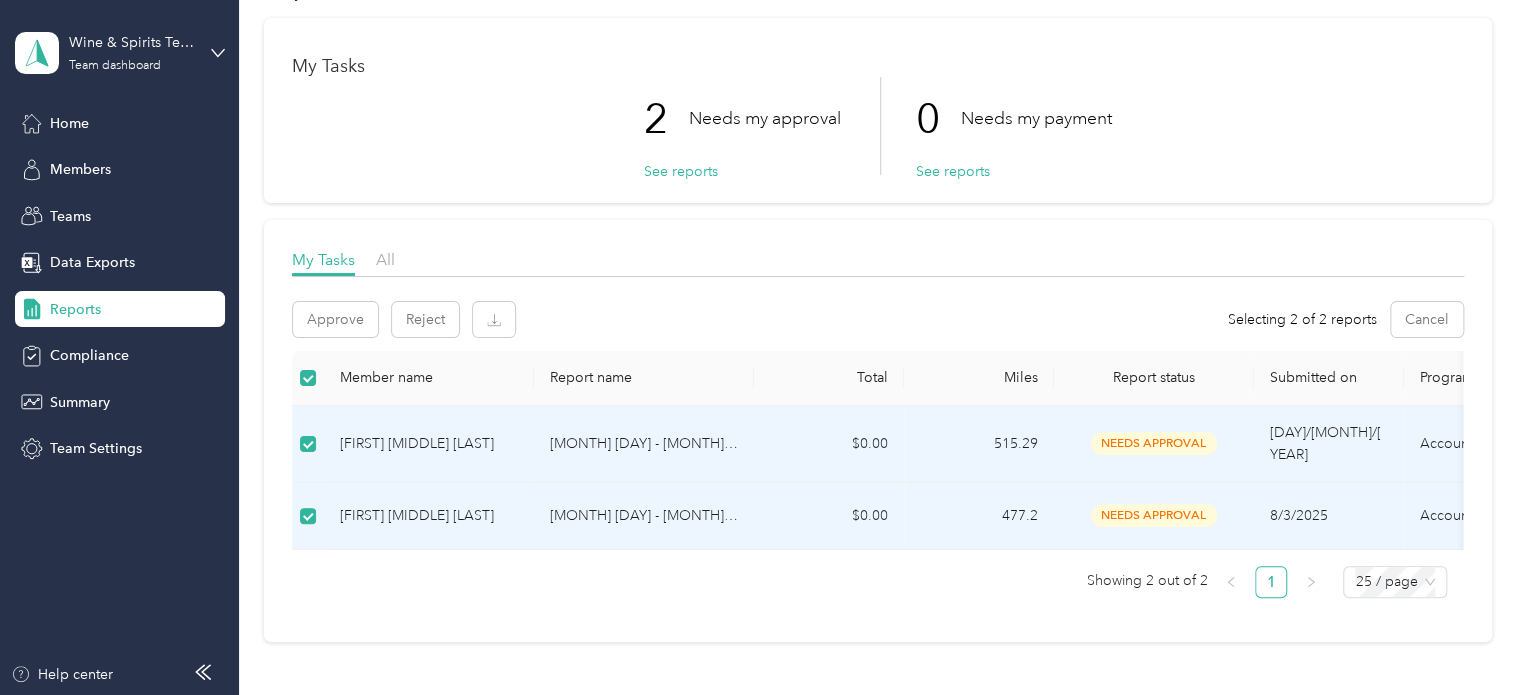 scroll, scrollTop: 100, scrollLeft: 0, axis: vertical 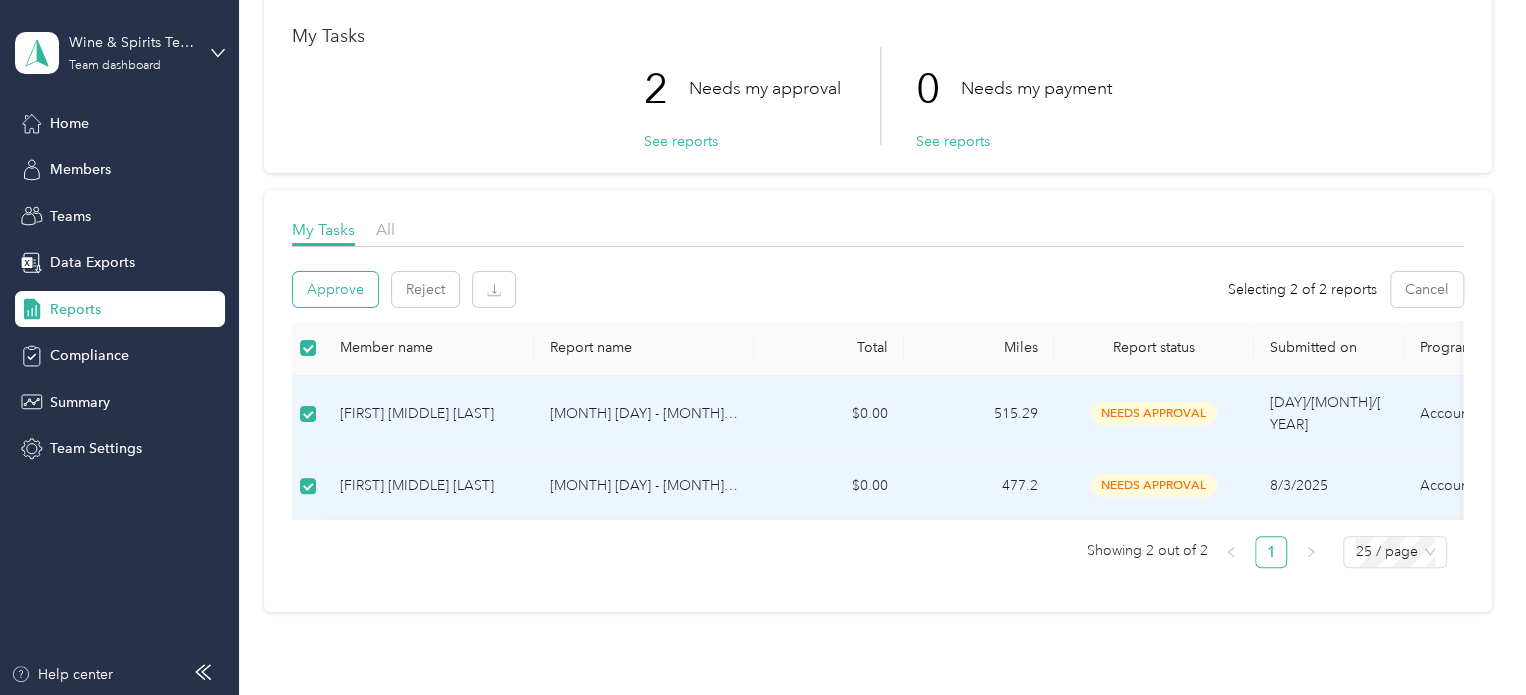 click on "Approve" at bounding box center (335, 289) 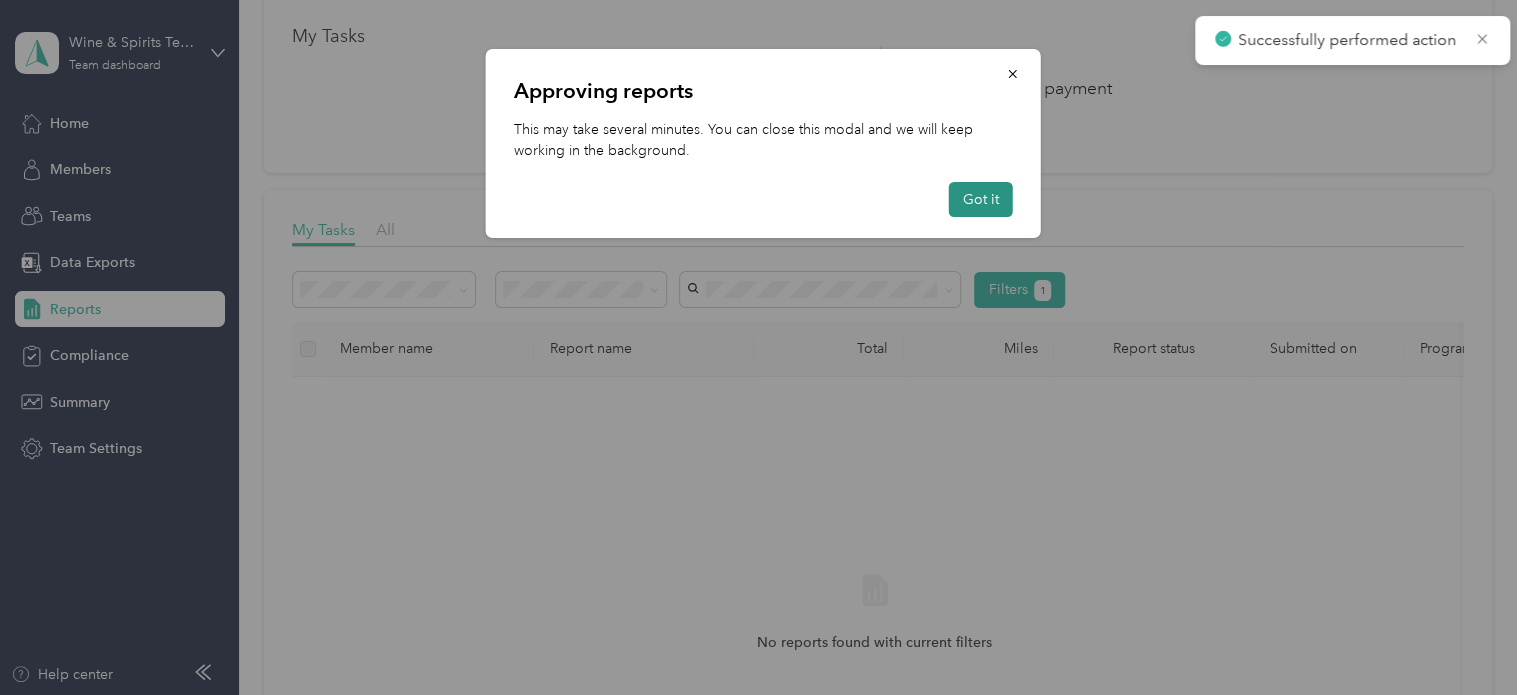 click on "Got it" at bounding box center [981, 199] 